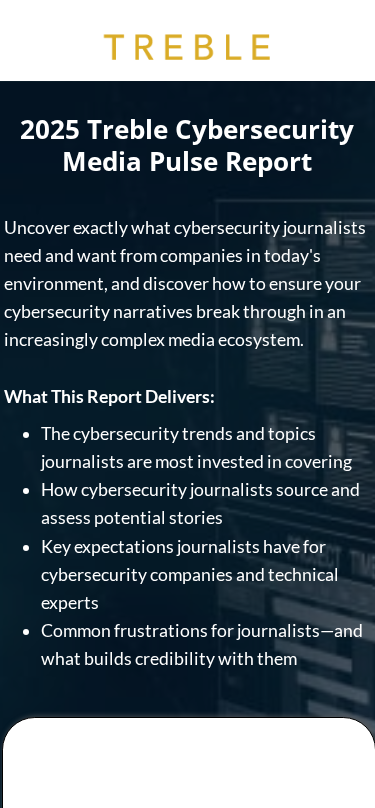 scroll, scrollTop: 0, scrollLeft: 0, axis: both 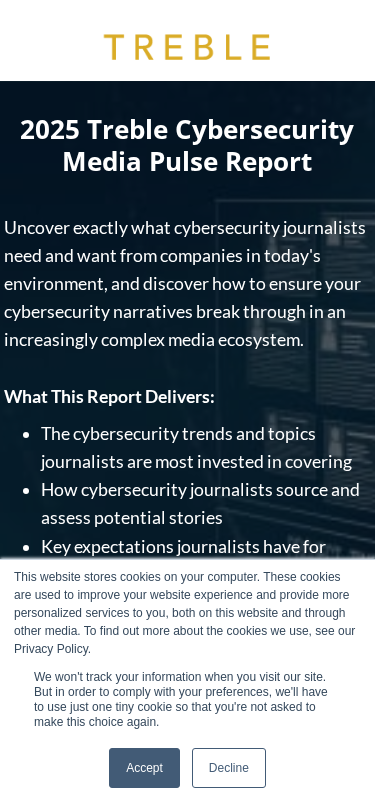 click on "Decline" at bounding box center (229, 768) 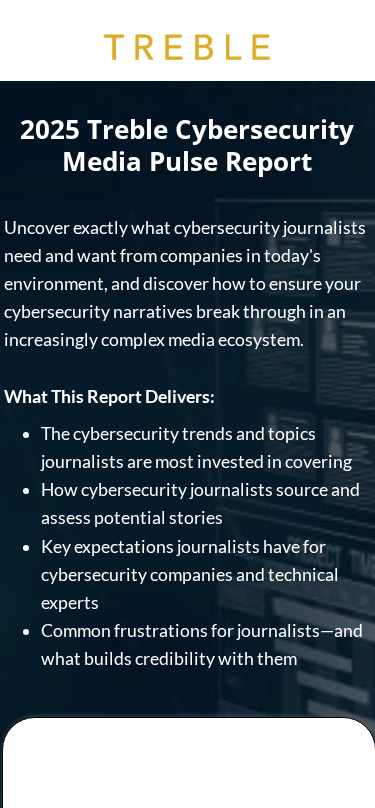 scroll, scrollTop: 0, scrollLeft: 0, axis: both 